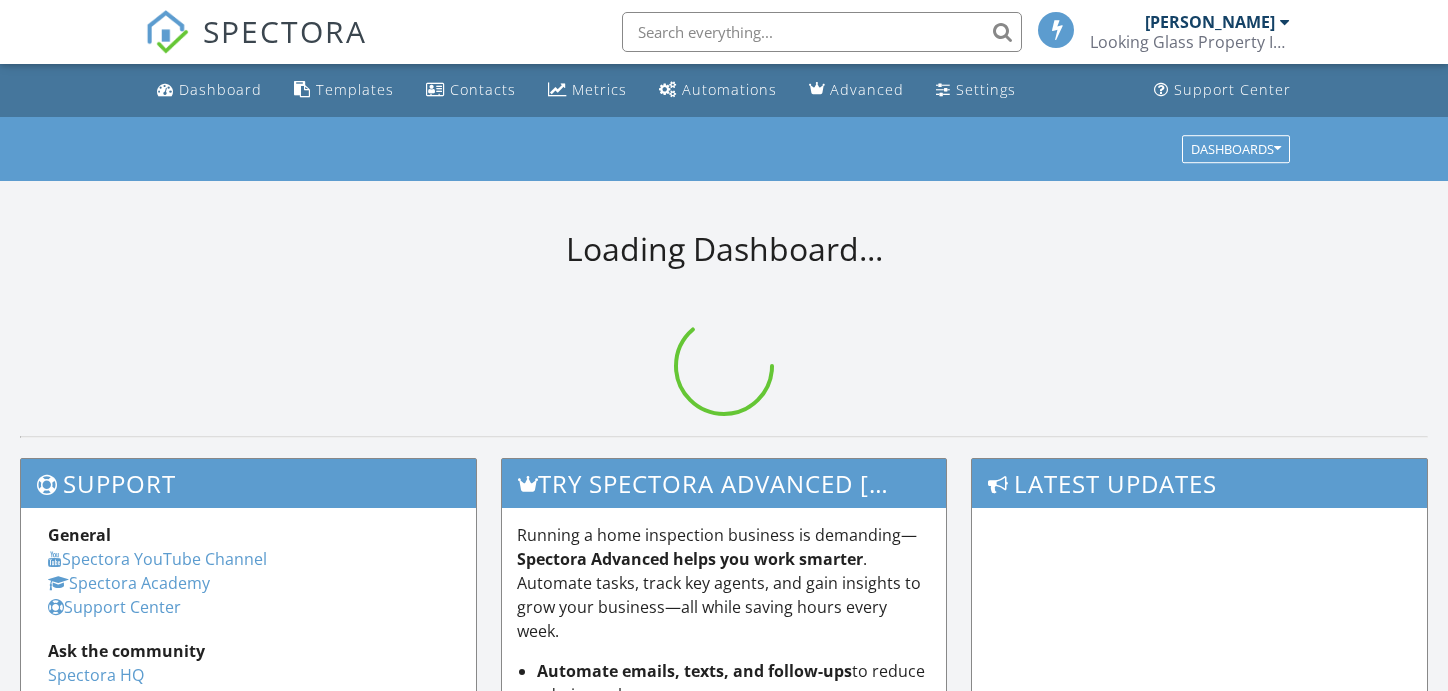 scroll, scrollTop: 0, scrollLeft: 0, axis: both 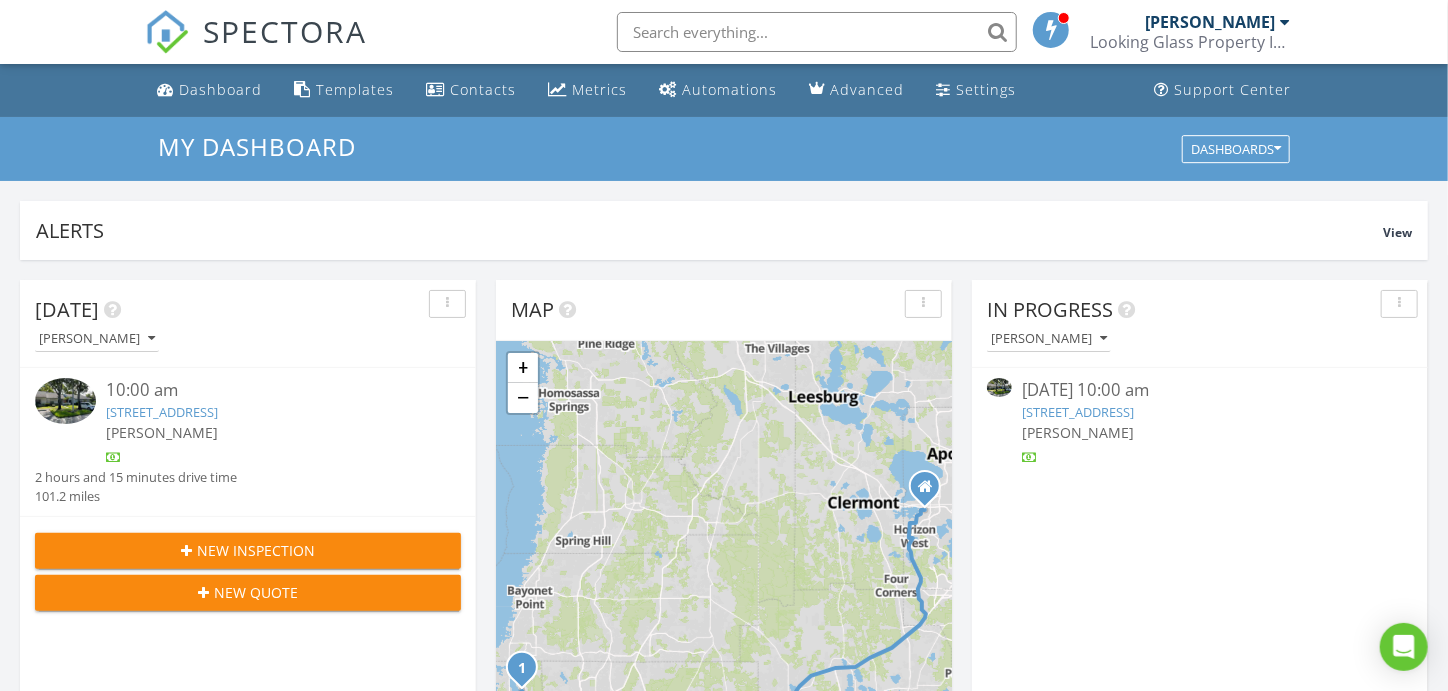 click on "[STREET_ADDRESS]" at bounding box center [1078, 412] 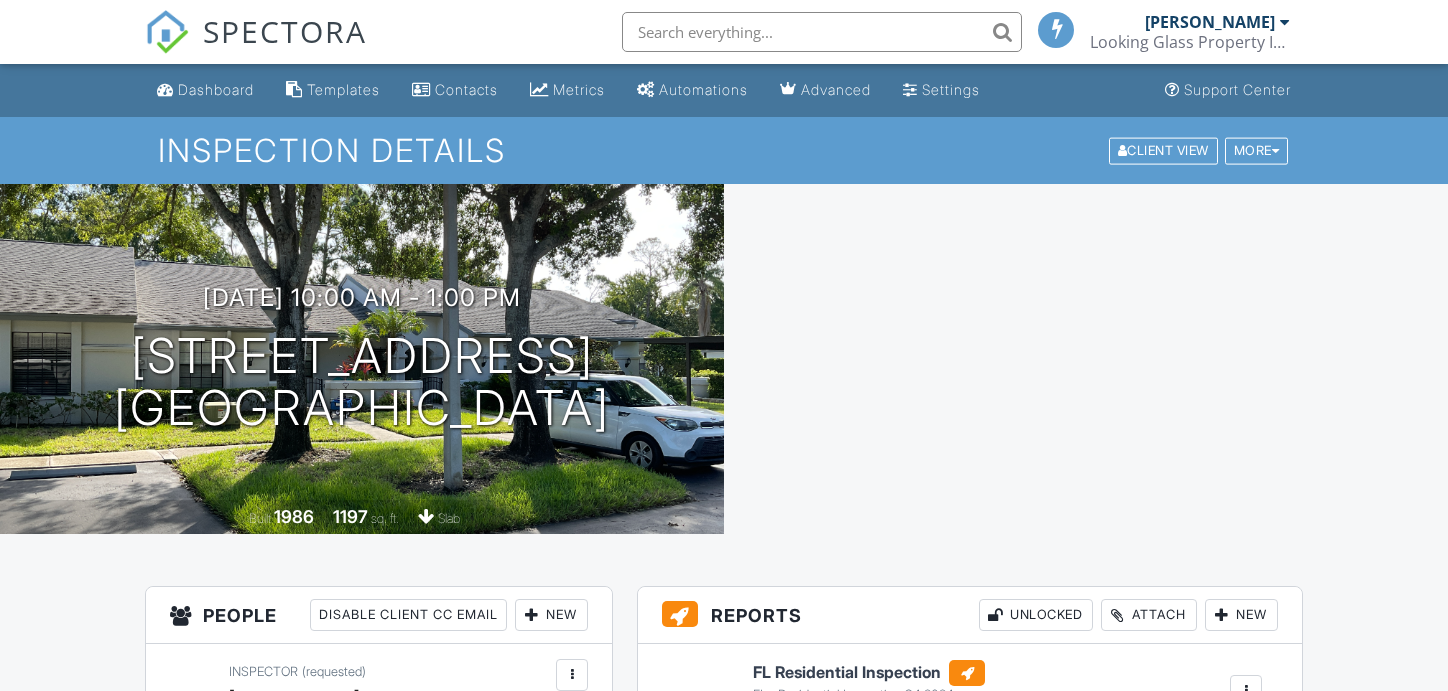 scroll, scrollTop: 0, scrollLeft: 0, axis: both 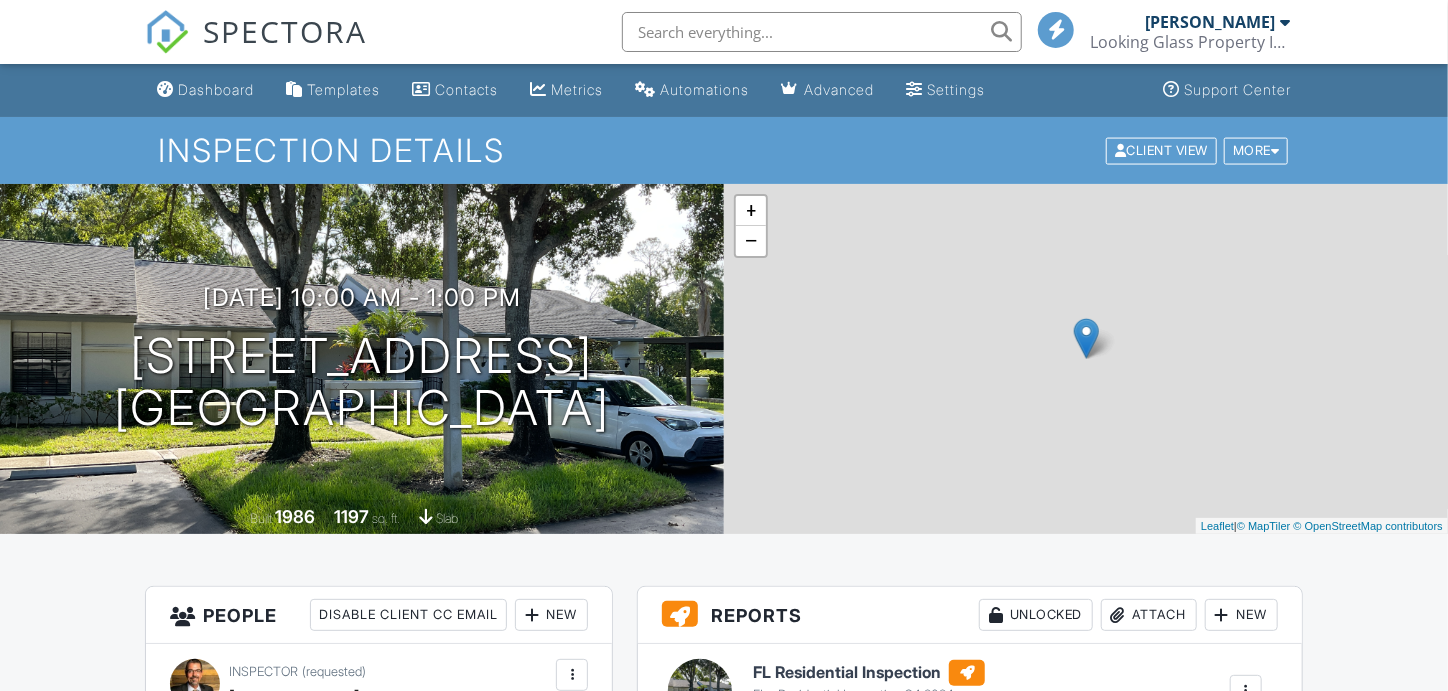 click on "FL Residential Inspection" at bounding box center [869, 673] 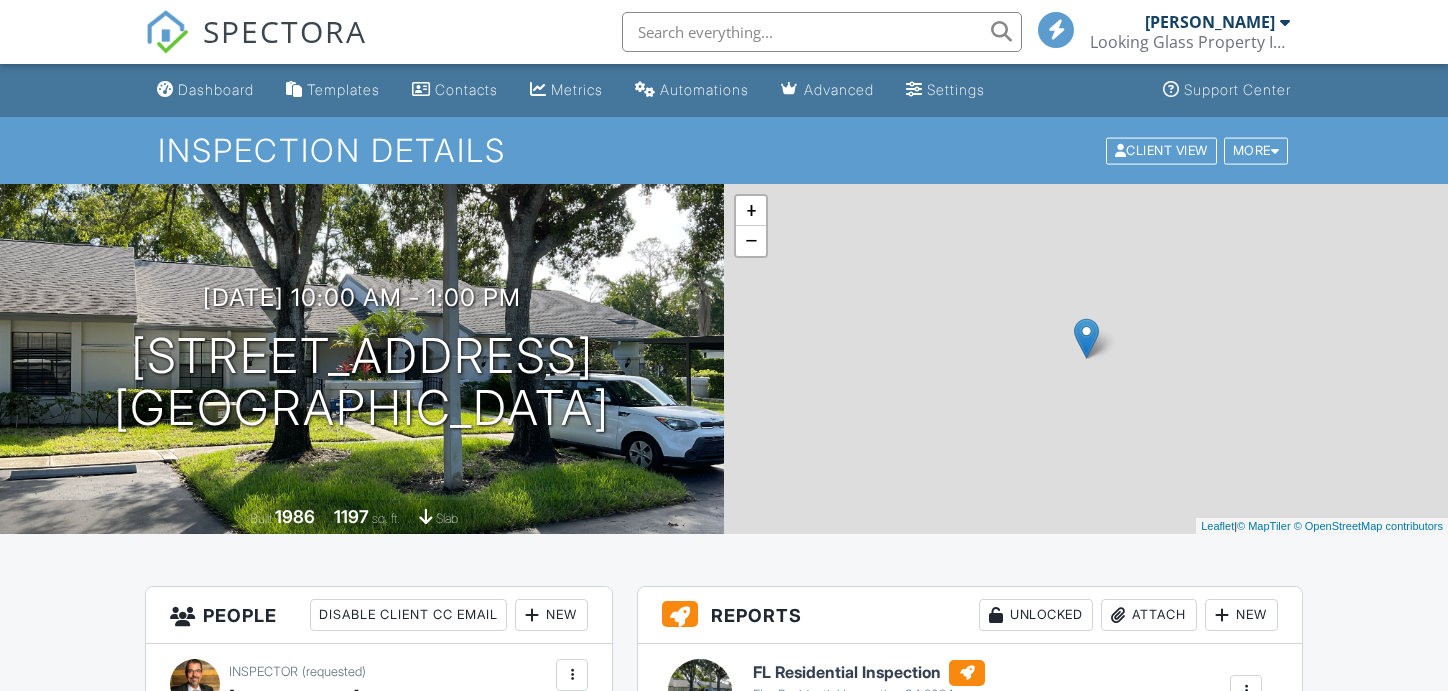 scroll, scrollTop: 0, scrollLeft: 0, axis: both 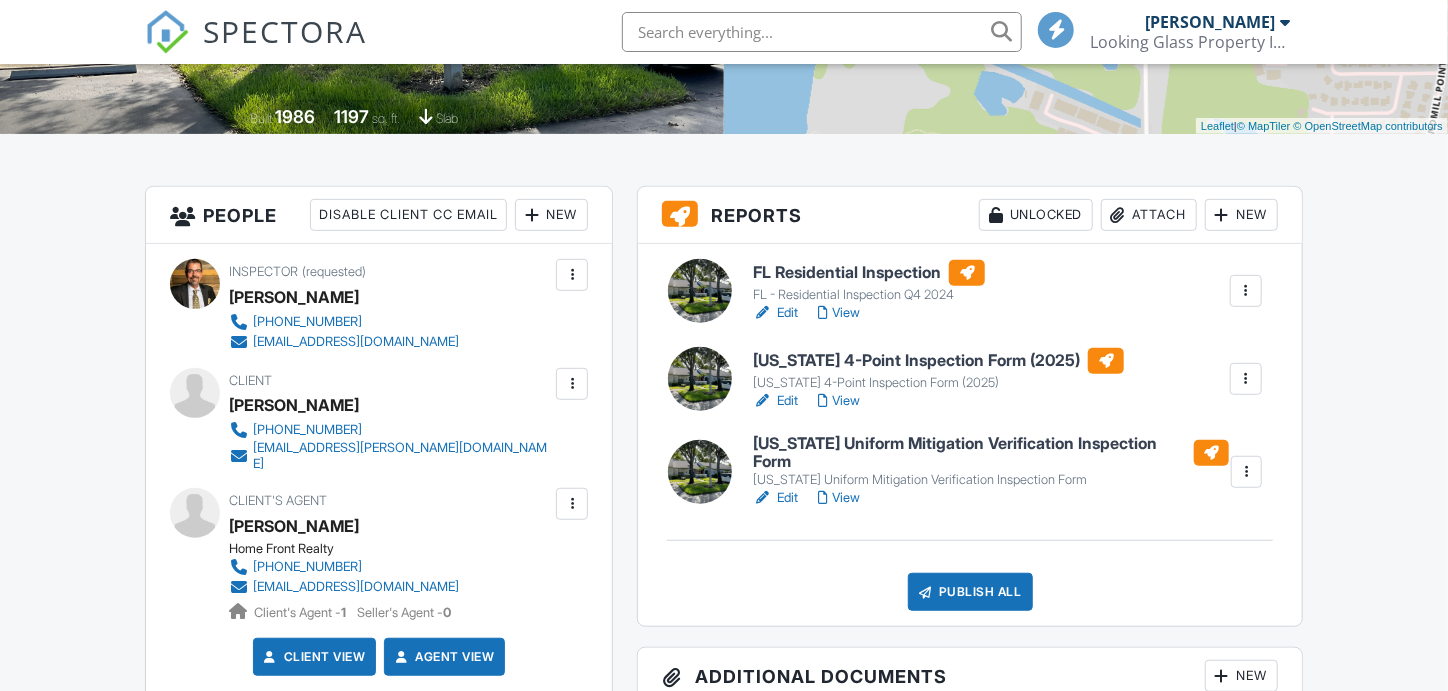 click on "Florida Uniform Mitigation Verification Inspection Form" at bounding box center (991, 452) 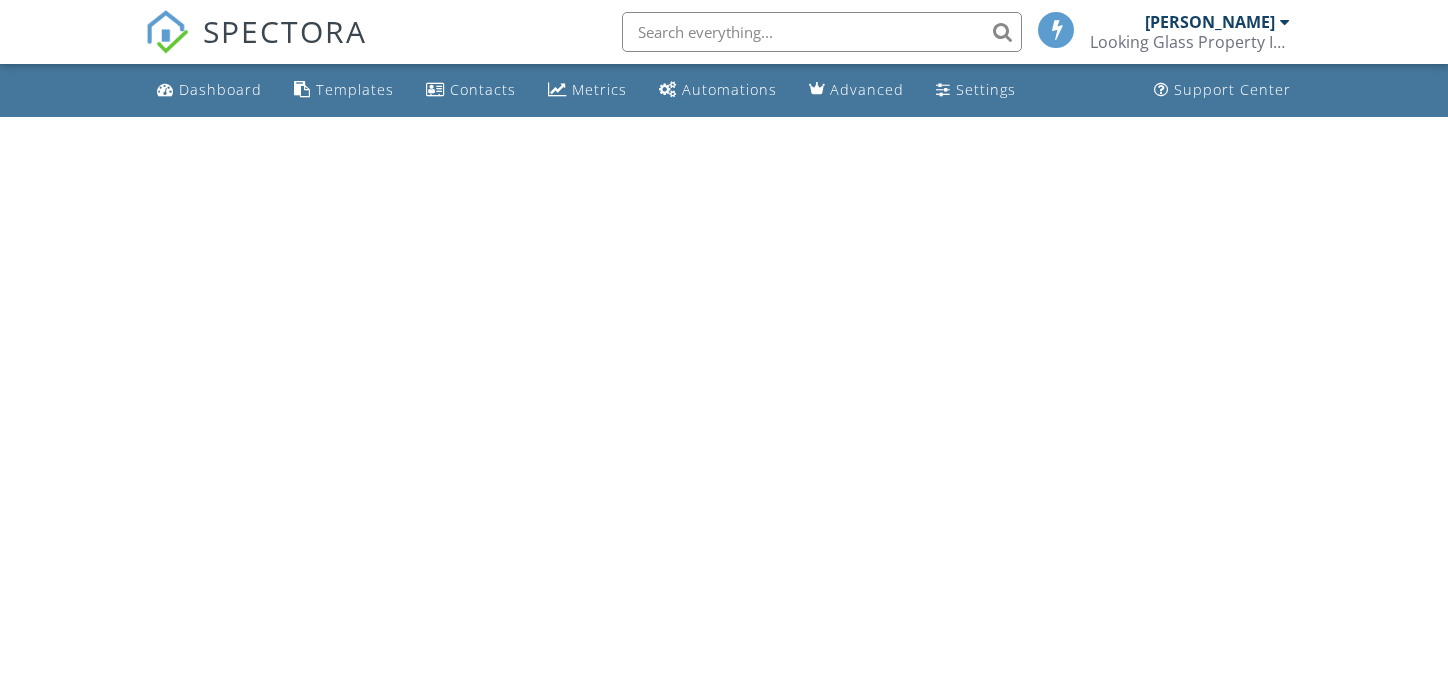 scroll, scrollTop: 0, scrollLeft: 0, axis: both 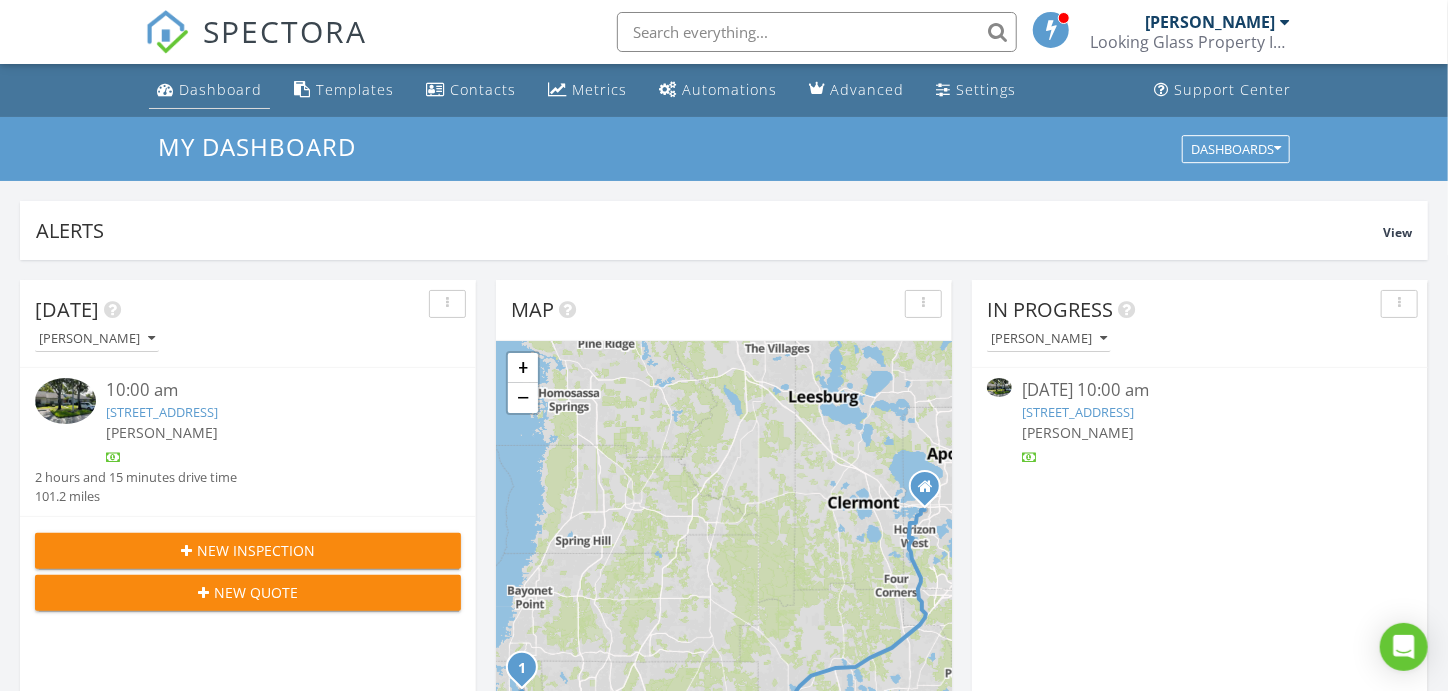 click on "Dashboard" at bounding box center [220, 89] 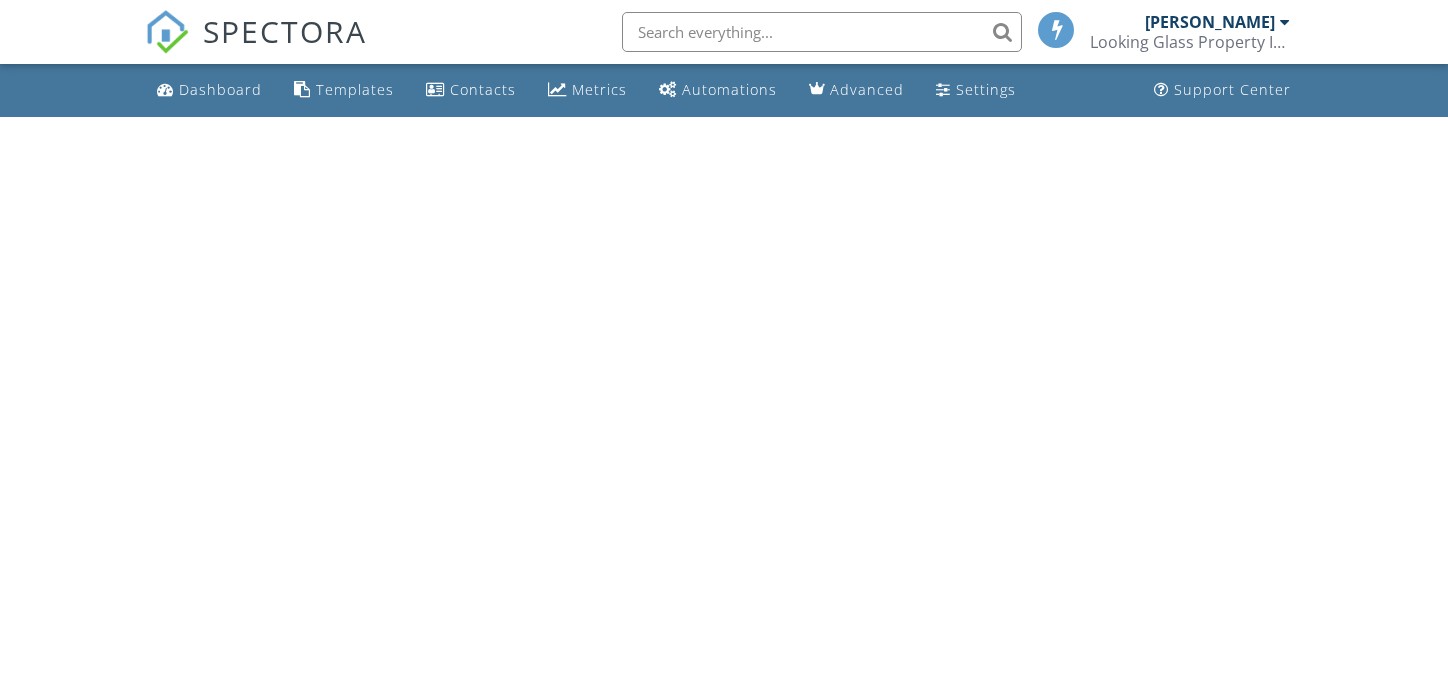 scroll, scrollTop: 0, scrollLeft: 0, axis: both 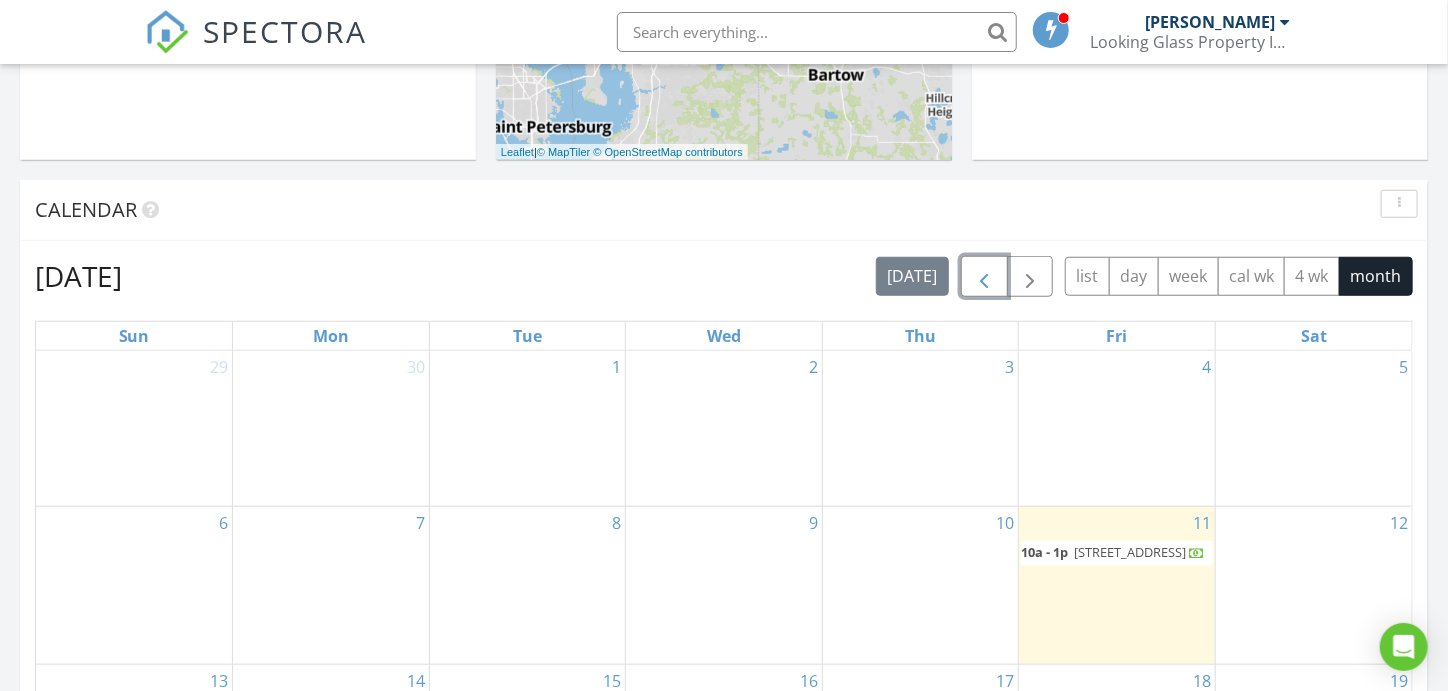 click at bounding box center [984, 277] 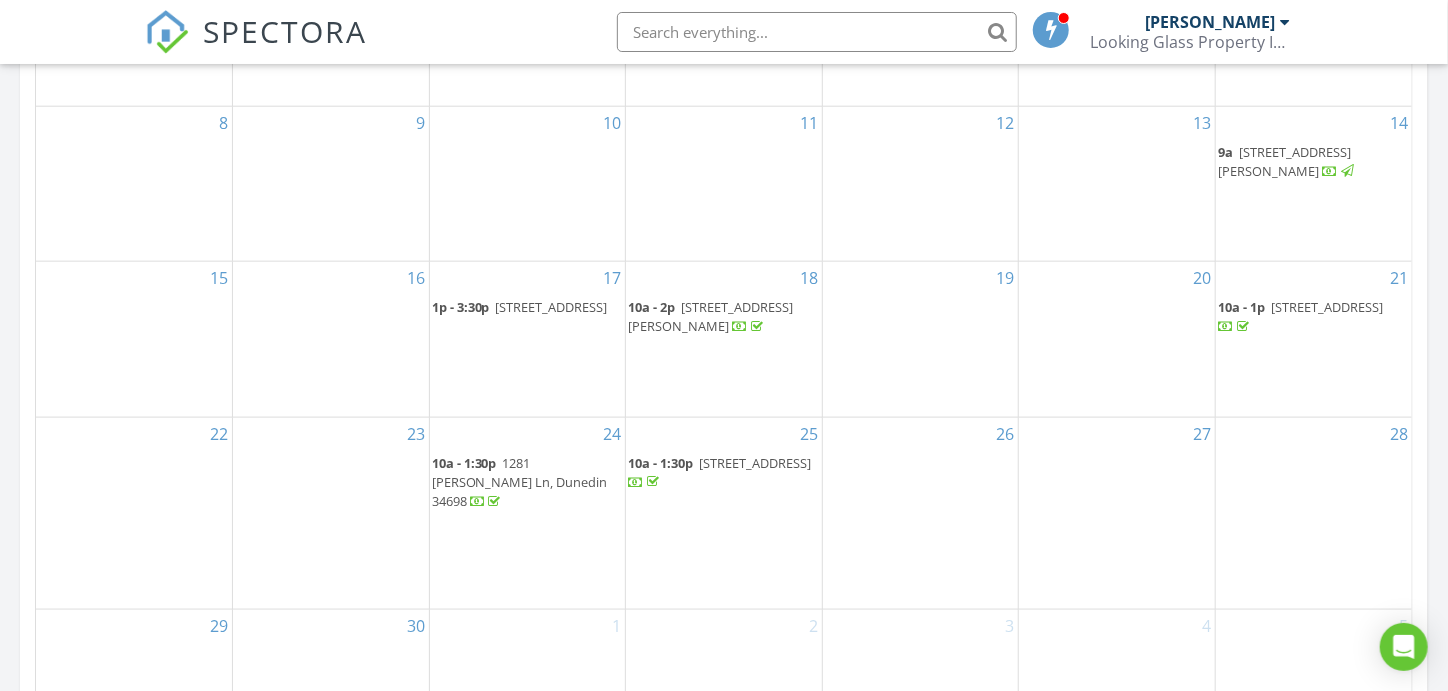 scroll, scrollTop: 1100, scrollLeft: 0, axis: vertical 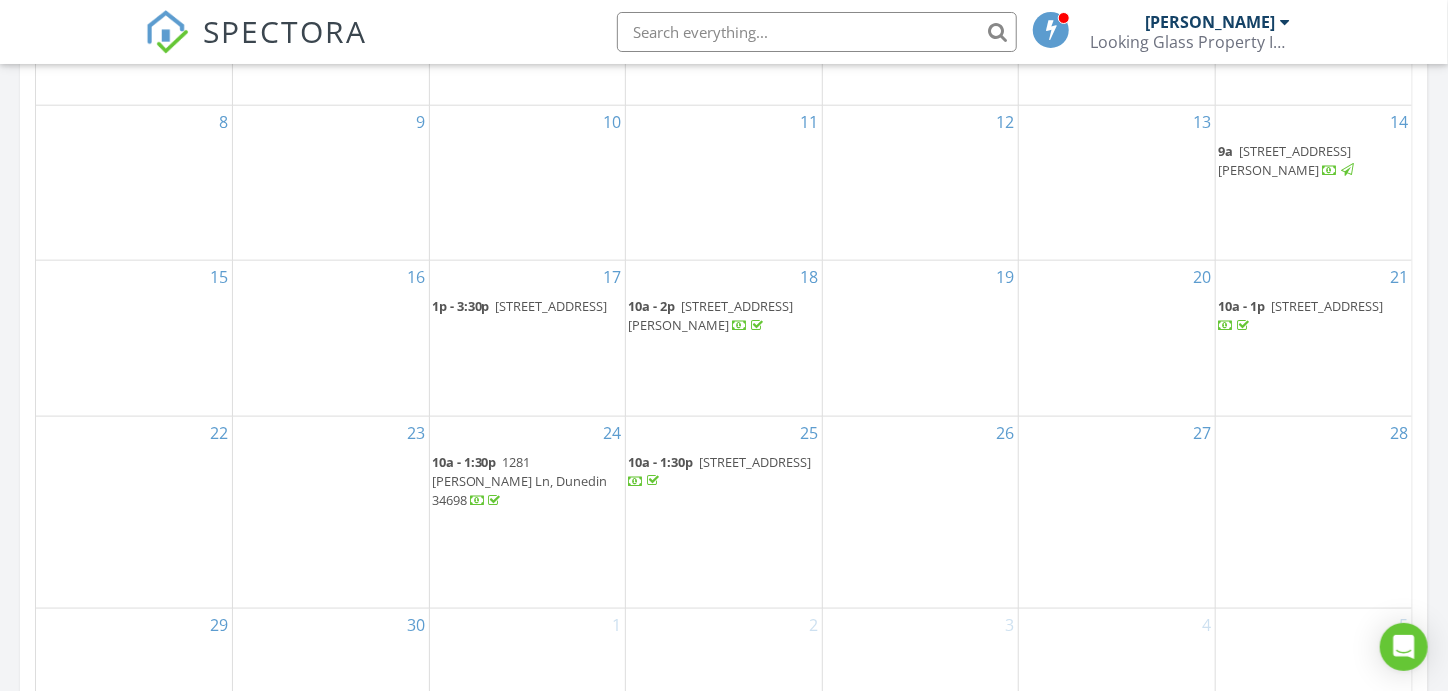 click on "[STREET_ADDRESS]" at bounding box center [755, 462] 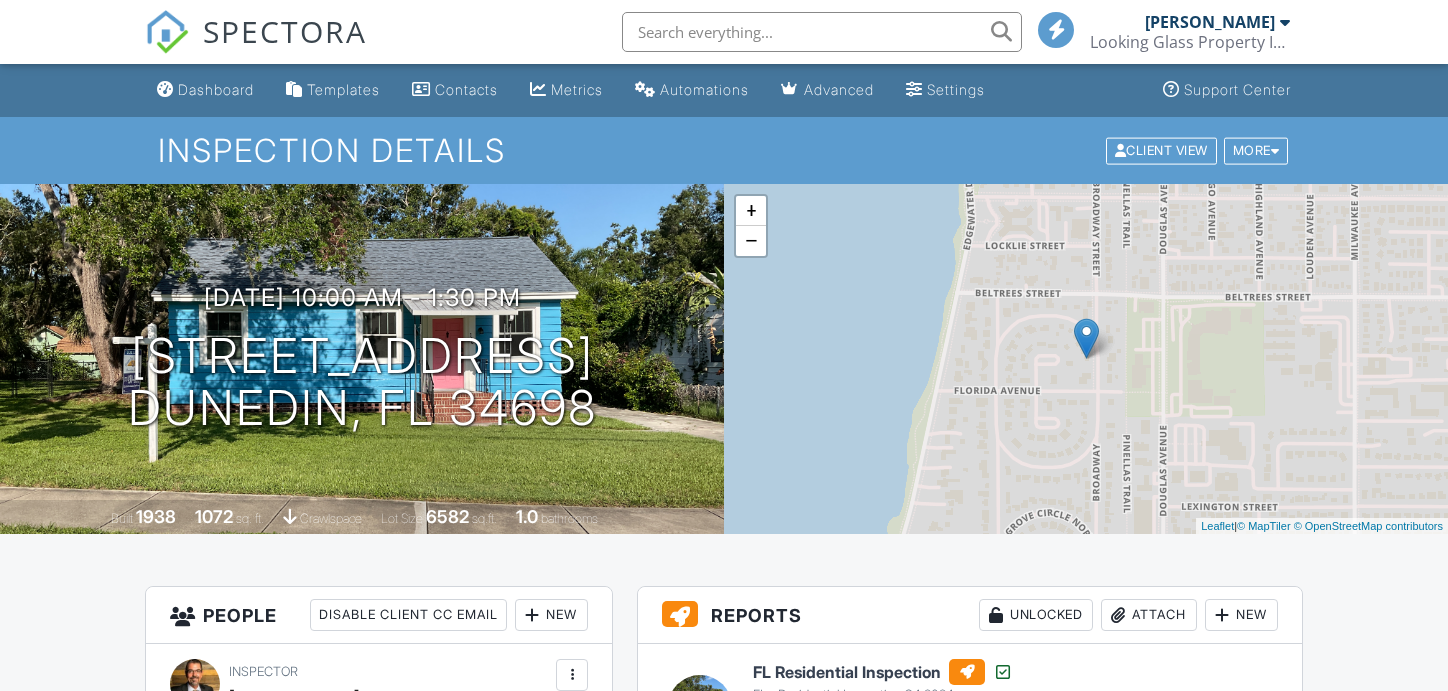 scroll, scrollTop: 400, scrollLeft: 0, axis: vertical 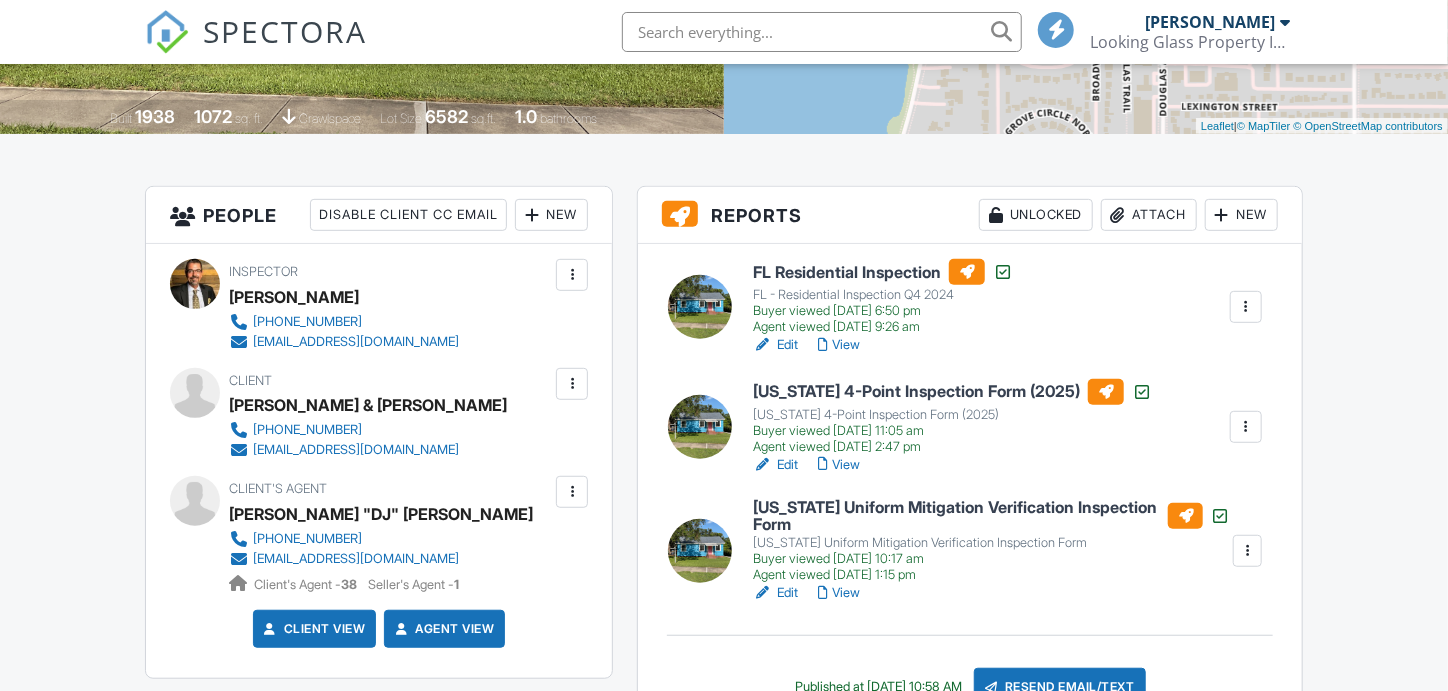 click on "New" at bounding box center [1241, 215] 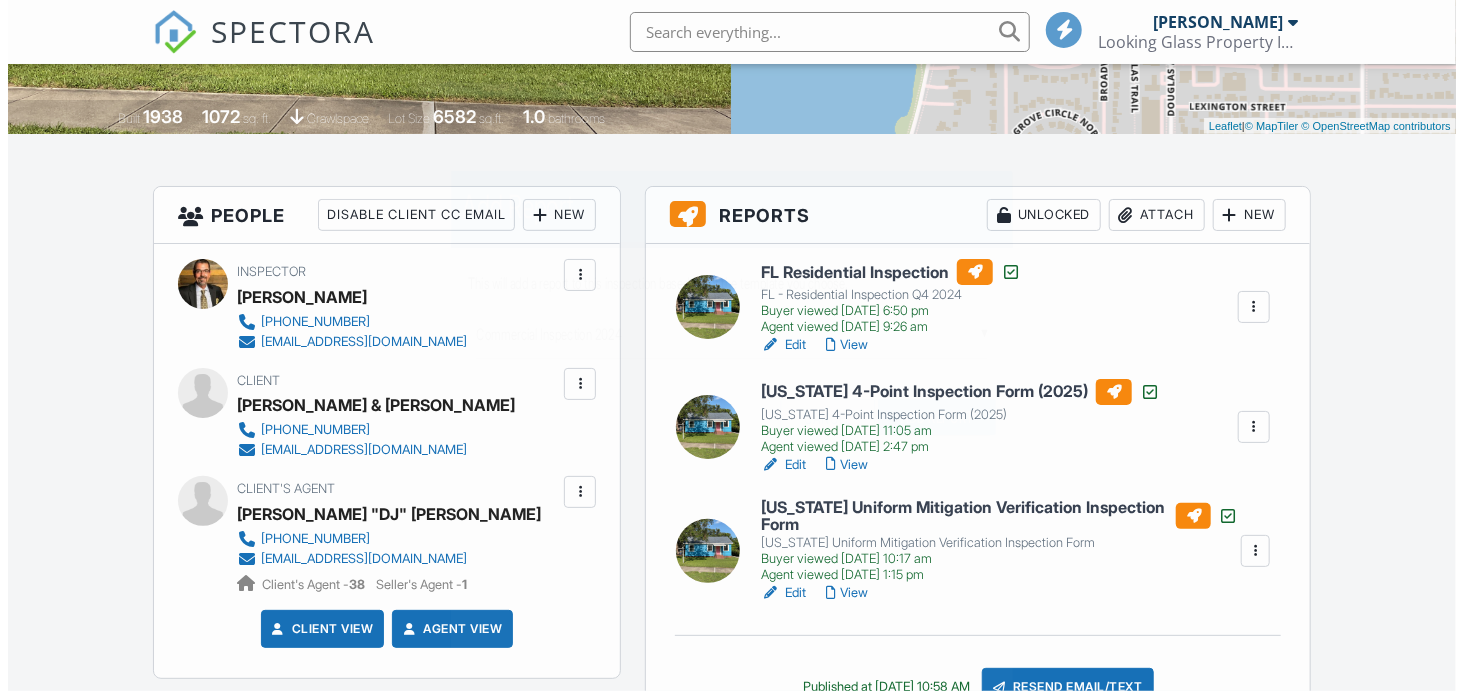 scroll, scrollTop: 400, scrollLeft: 0, axis: vertical 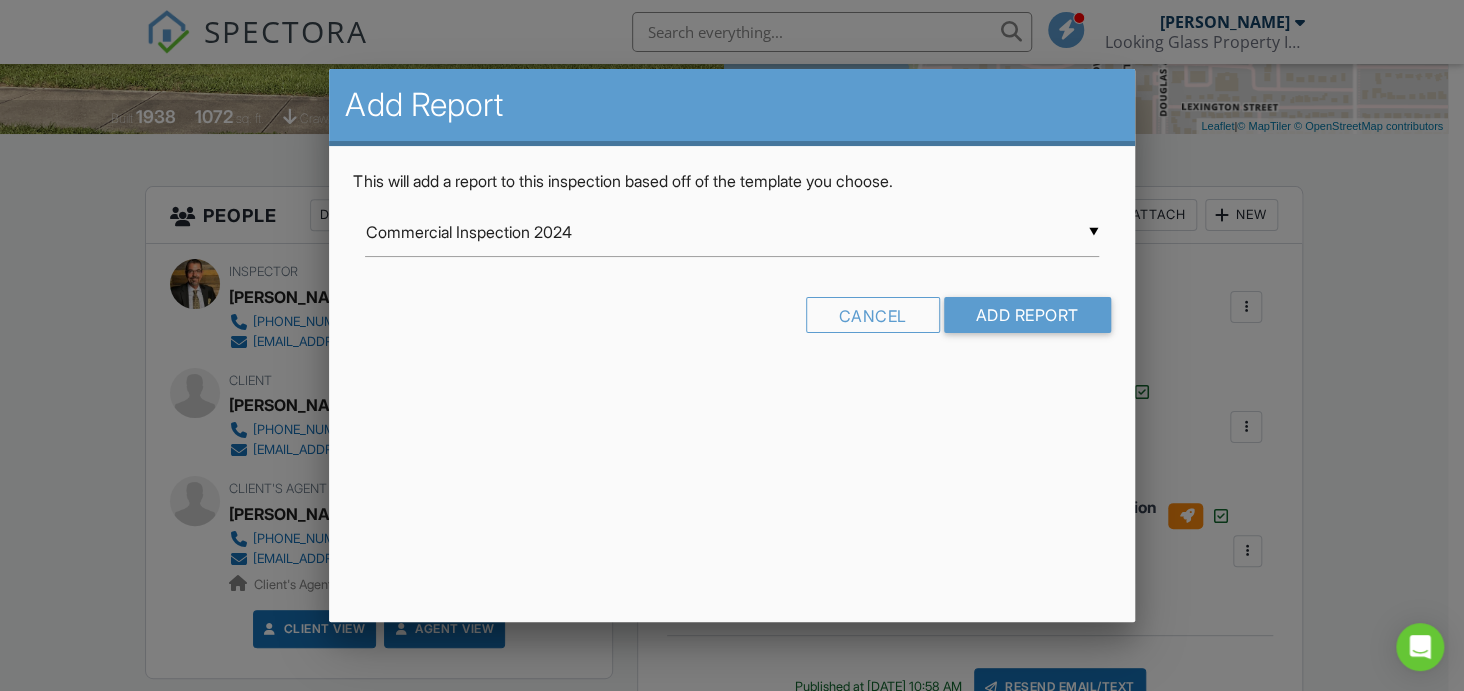 click on "▼ Commercial Inspection 2024 Commercial Inspection 2024 Residential Template Swimming Pool and Spa Inspection from JDB PROPERTY INSPECTORS LLC. Mold Assessment 06-2024 Mold Inspection from JDB Property Inspectors LLC CA - Sewer Lateral Inspection  from JDB PROPERTY INSPECTORS LLC. CCPIA Commercial Inspection DUDE! - Where's My Sewer Scope??? from JDB Property Inspectors LLC FL - Comm Inspection 062024WP Florida 4-Point Inspection Form (2025) Florida Citizens 4-Point Inspection Form Florida Citizens Roof Inspection Form Florida Uniform Mitigation Verification Inspection Form FL - Residential Inspection FL - Residential Inspection  from JDB PROPERTY INSPECTORS LLC. FL - Residential Inspection July 2024 FL - Residential Inspection Q4 2024 Imported from XLS - 07/03/2024 InterNACHI Narrative Library 1.9: Residential from Kenton Shepard from JDB PROPERTY INSPECTORS LLC. LGPI Commercial Inspection Template Sewer Lateral Inspection  Commercial Inspection 2024
Residential Template
Mold Assessment 06-2024" at bounding box center [731, 232] 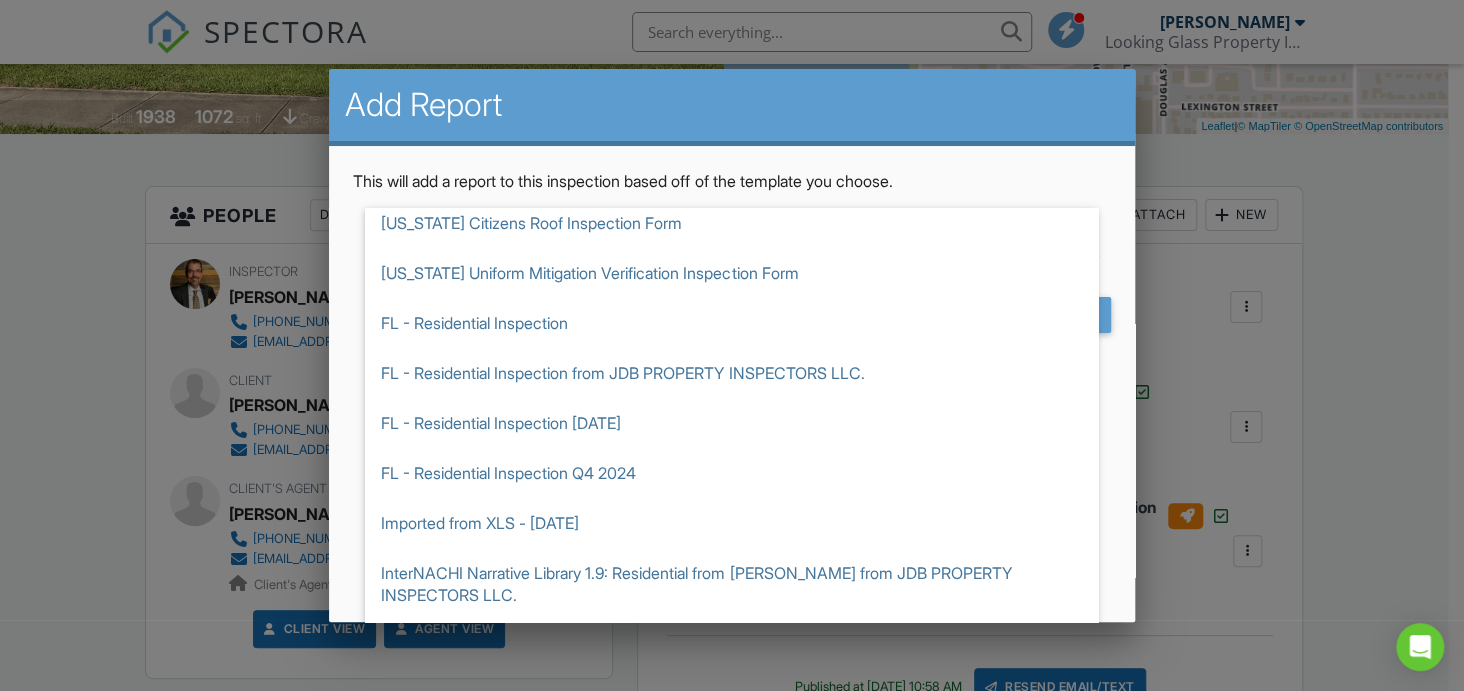 scroll, scrollTop: 588, scrollLeft: 0, axis: vertical 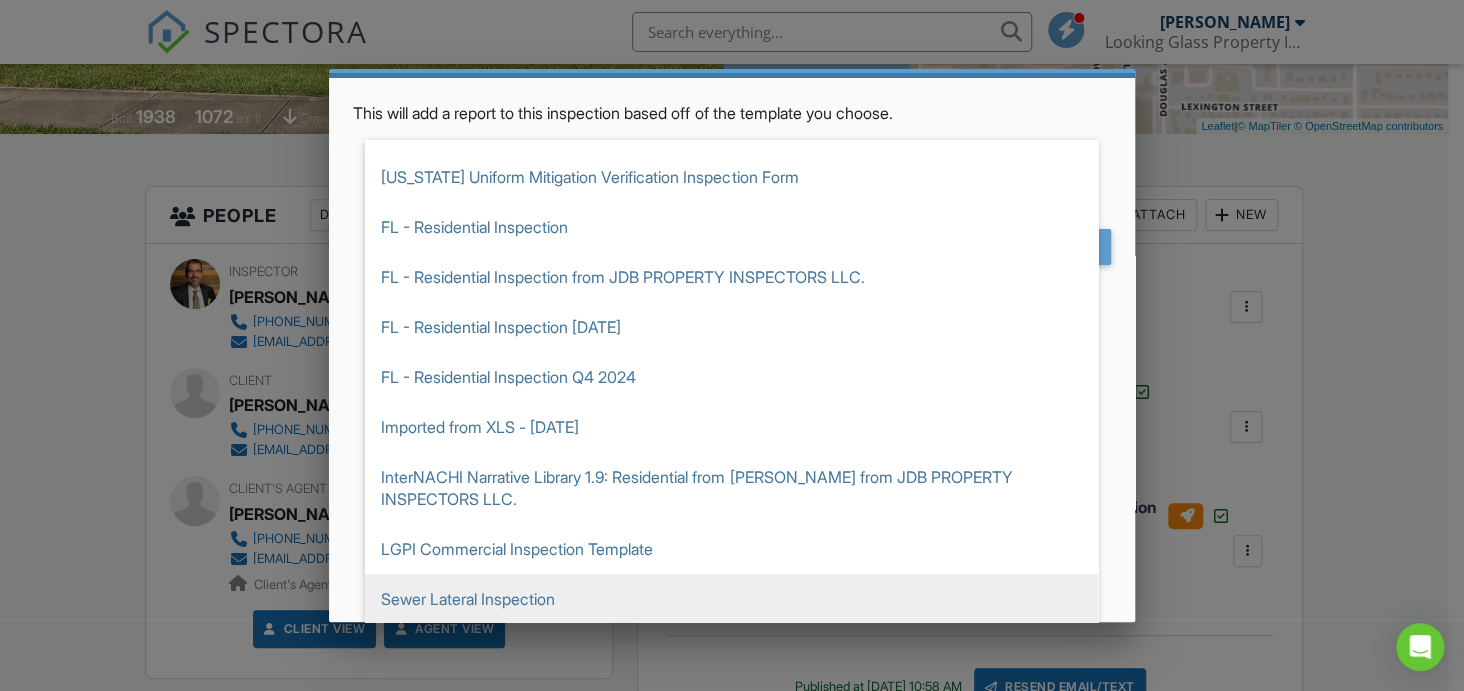 click on "Sewer Lateral Inspection" at bounding box center (731, 599) 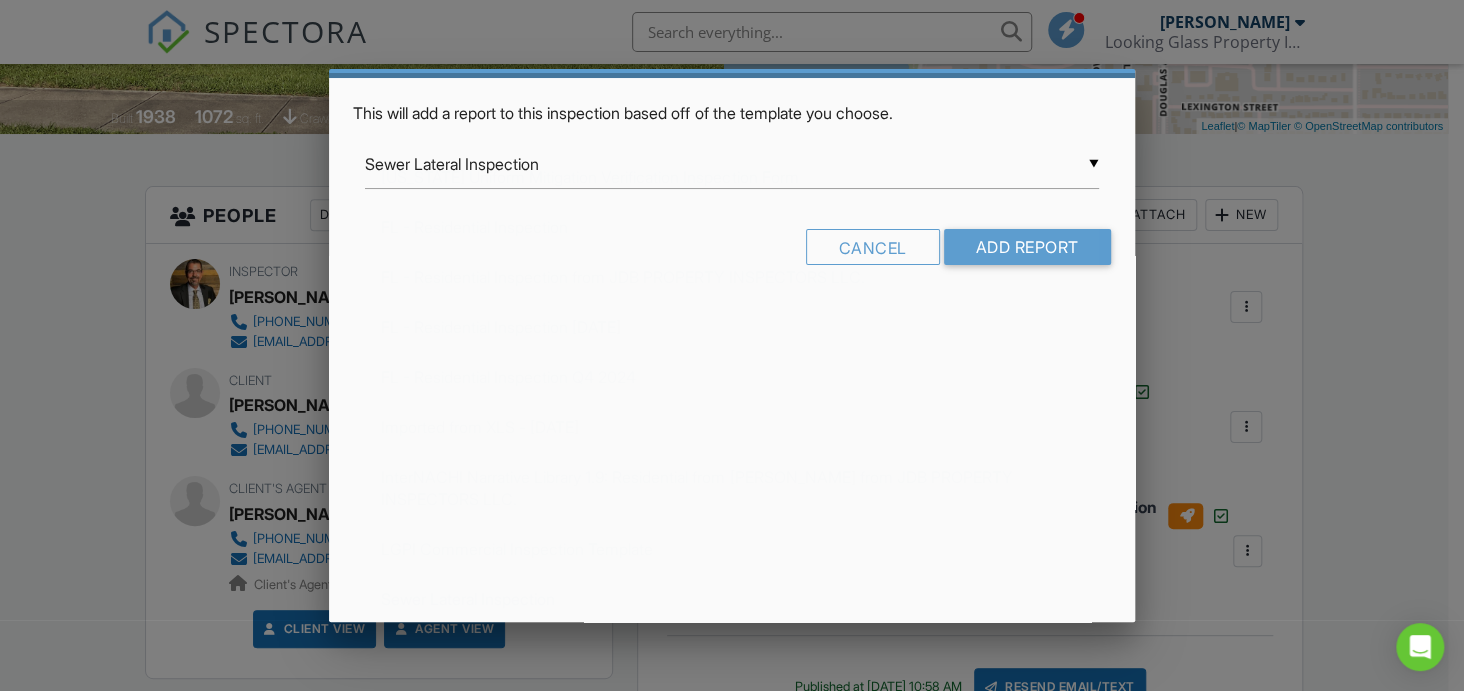 scroll, scrollTop: 0, scrollLeft: 0, axis: both 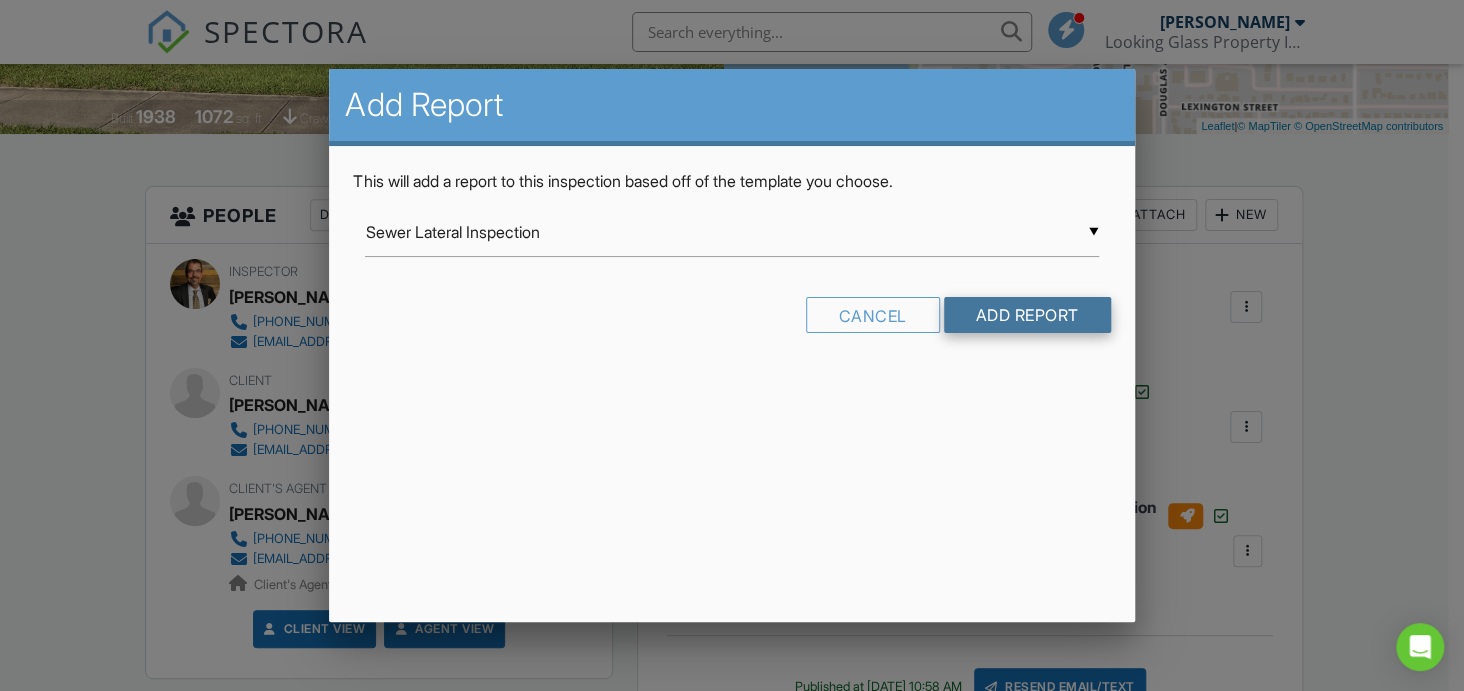click on "Add Report" at bounding box center (1027, 315) 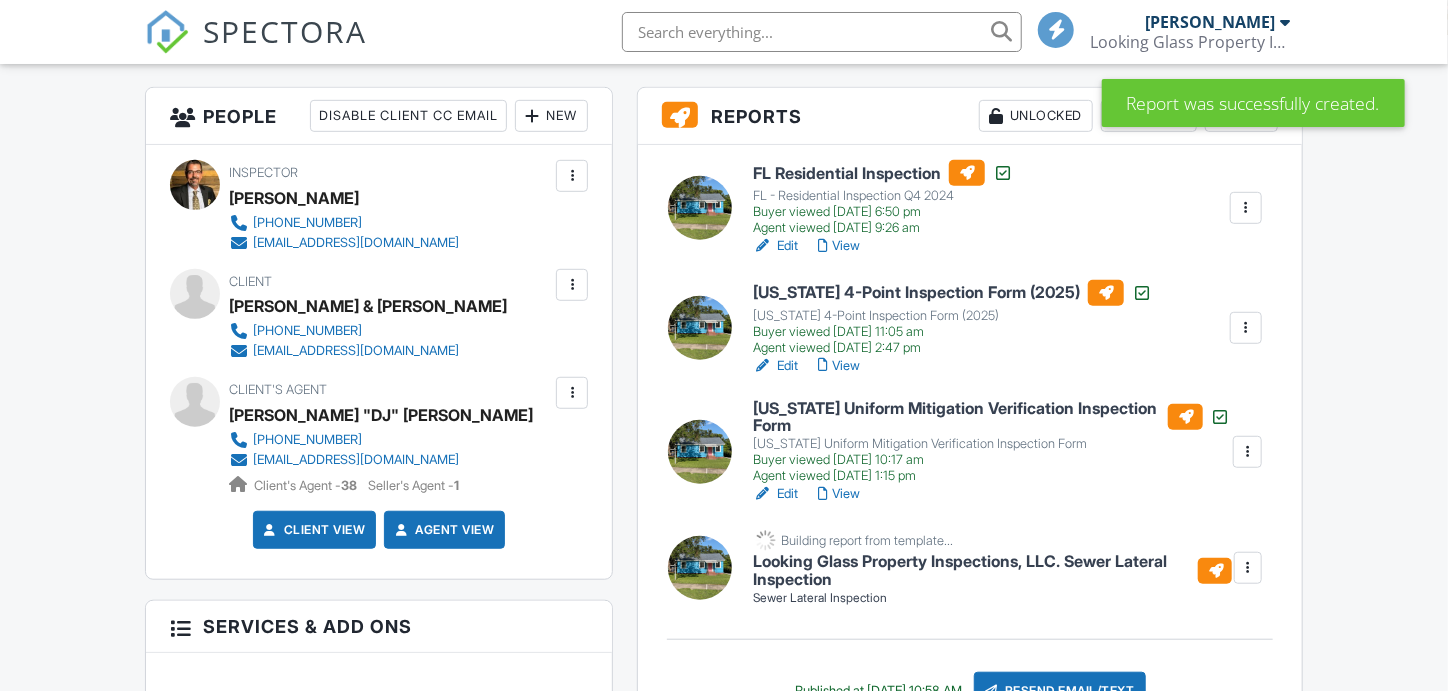 scroll, scrollTop: 499, scrollLeft: 0, axis: vertical 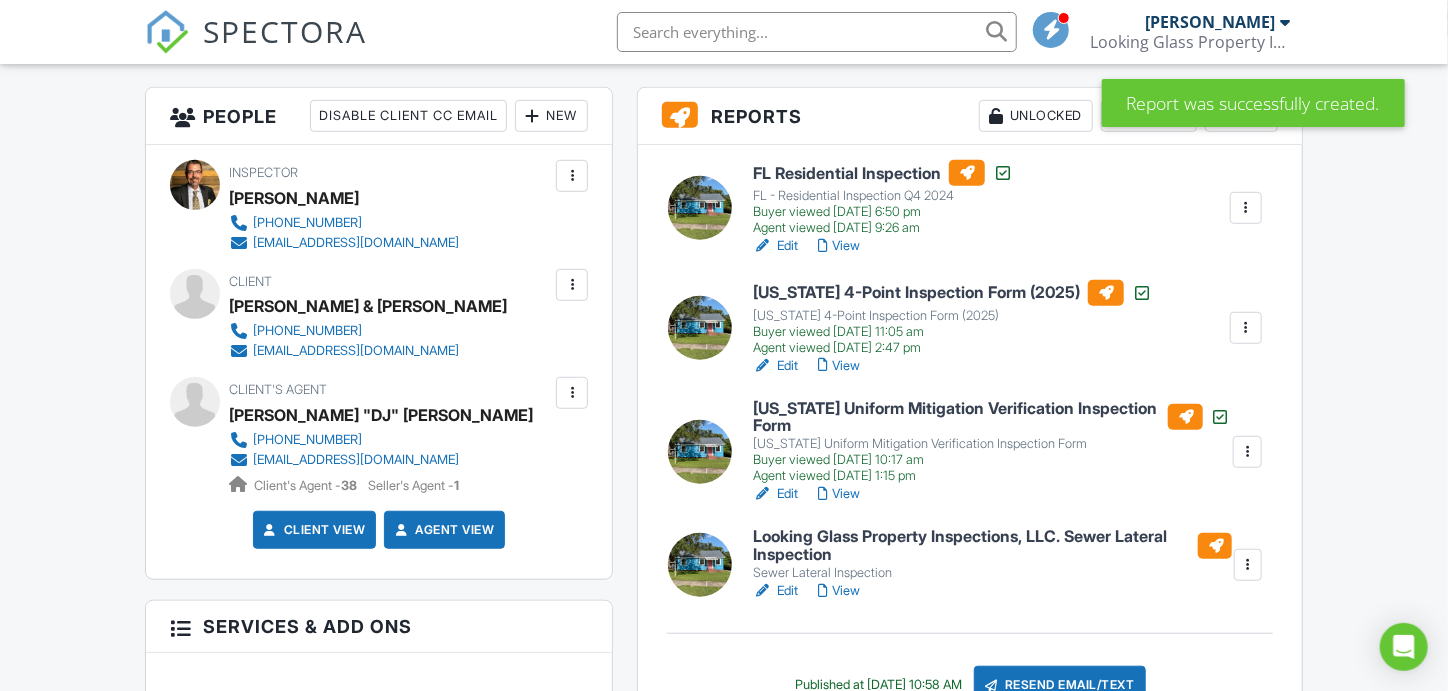click on "Looking Glass Property Inspections, LLC. Sewer Lateral Inspection" at bounding box center (992, 545) 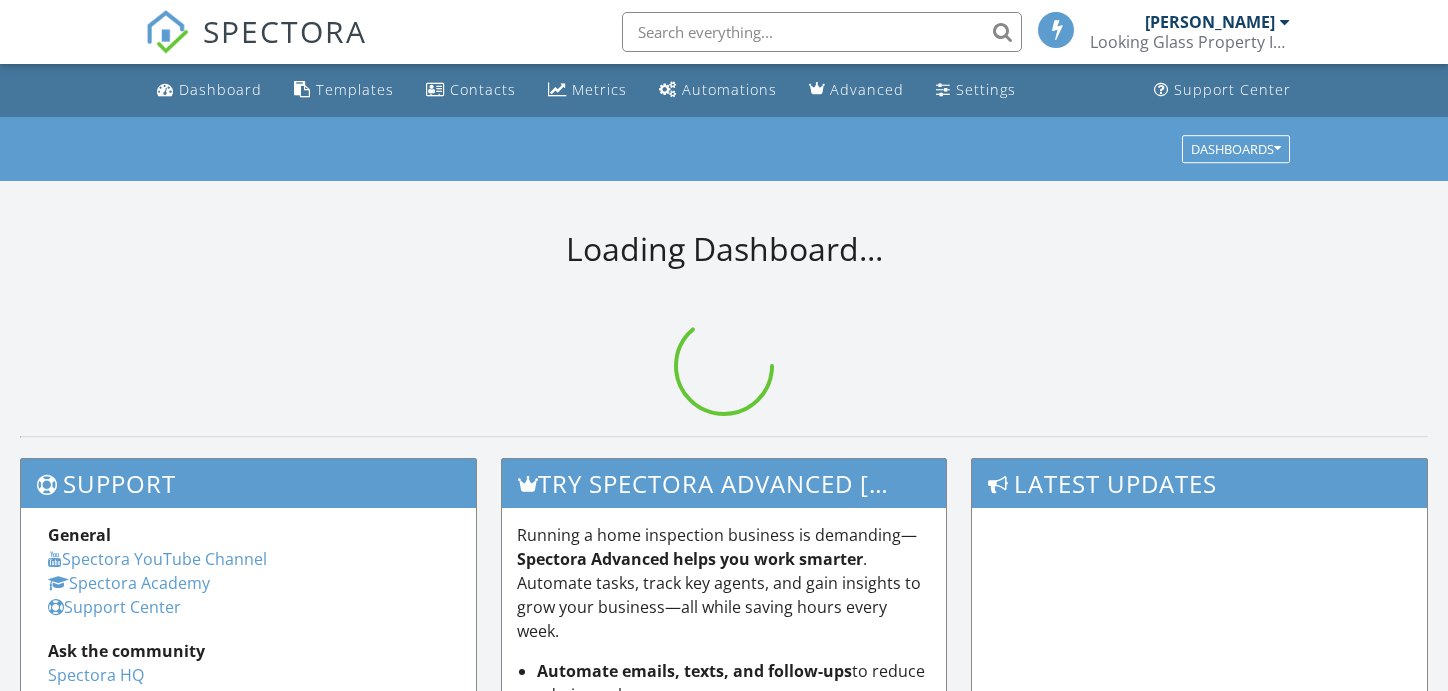 scroll, scrollTop: 0, scrollLeft: 0, axis: both 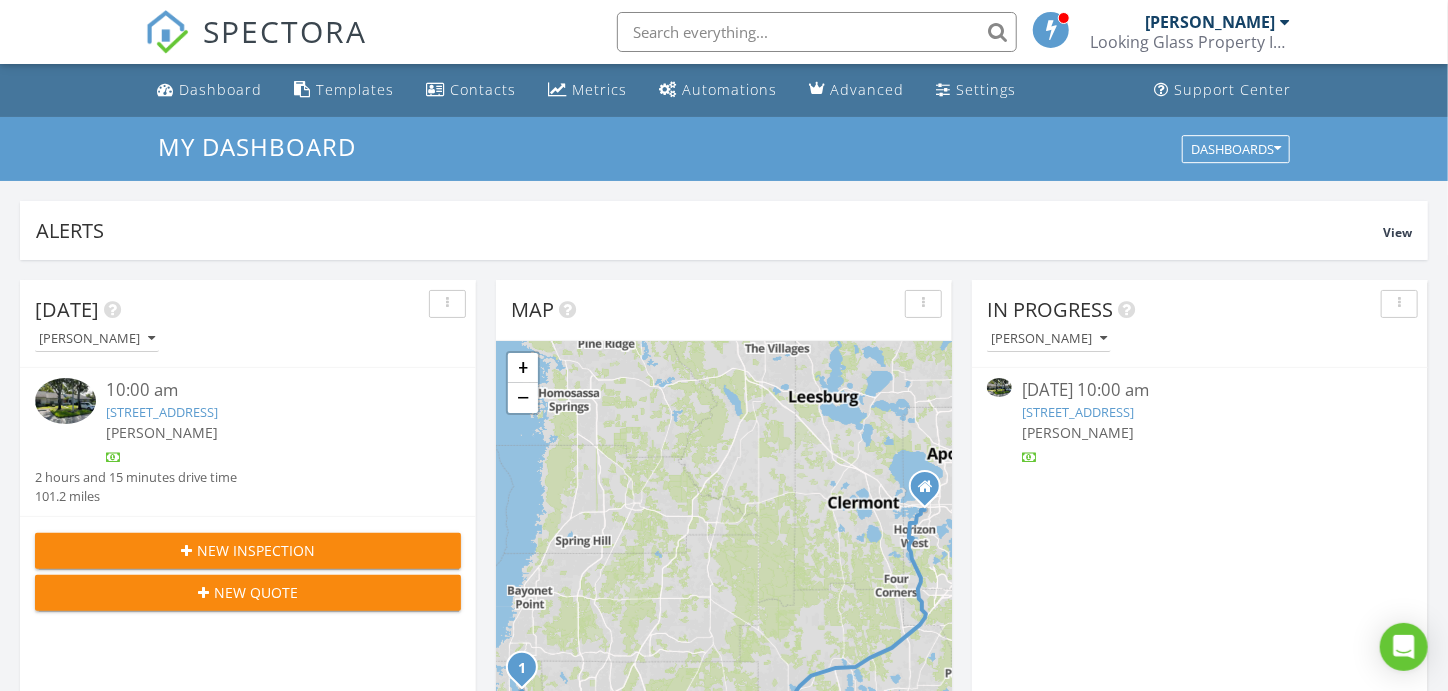 click on "3447 Killdeer Pl, Palm Harbor, FL 34685" at bounding box center (1078, 412) 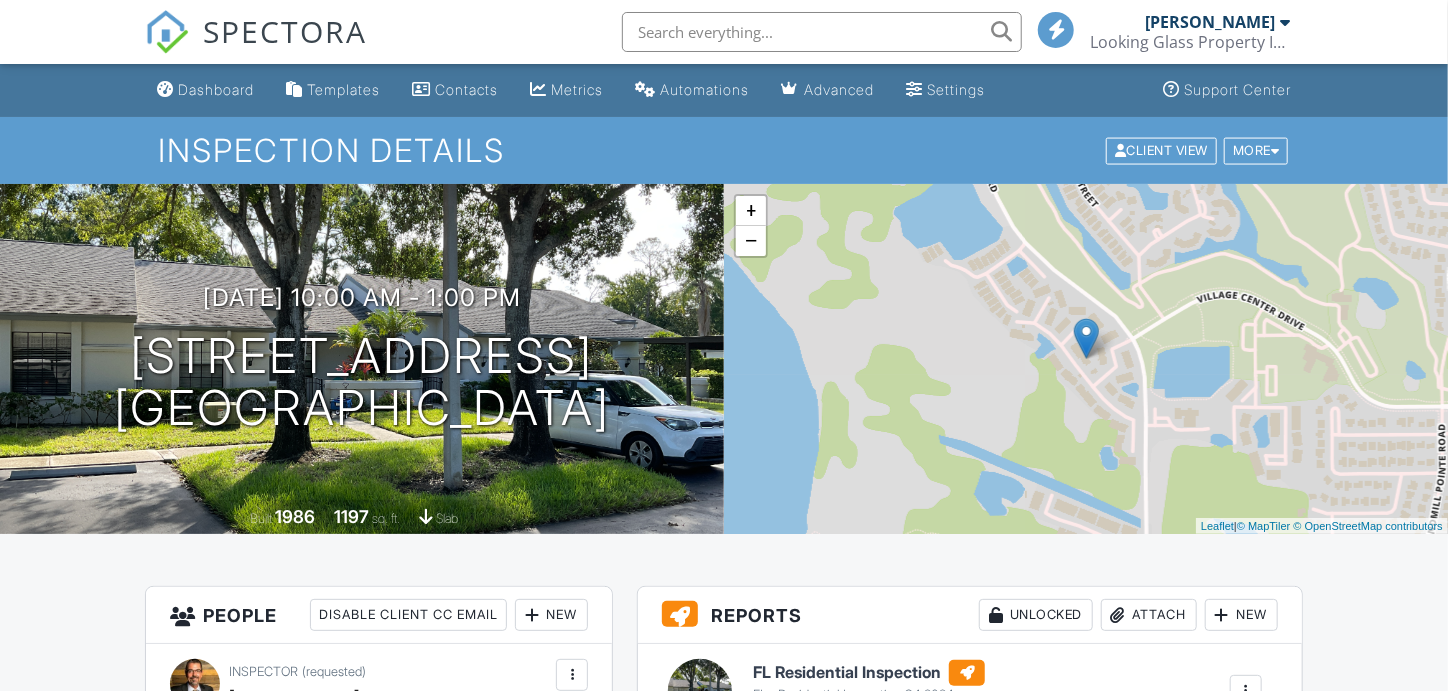 scroll, scrollTop: 300, scrollLeft: 0, axis: vertical 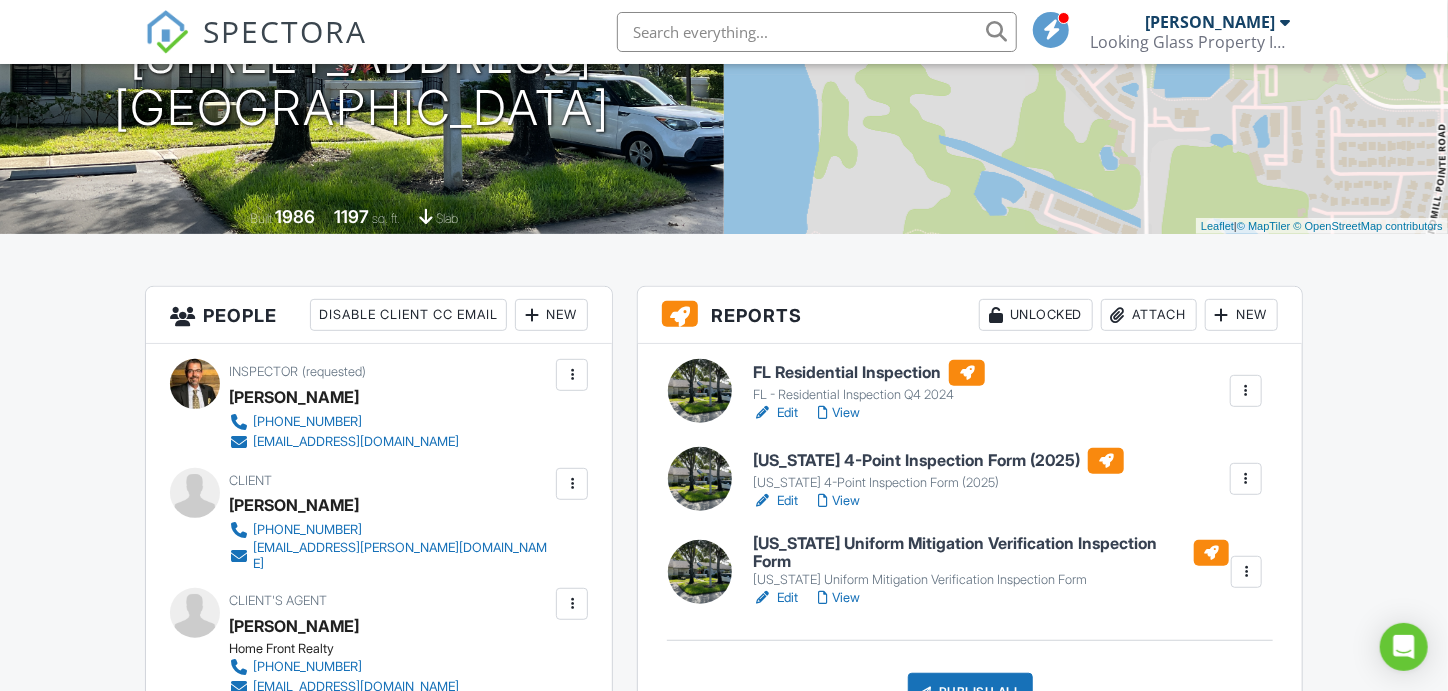click on "[US_STATE] Uniform Mitigation Verification Inspection Form" at bounding box center [991, 552] 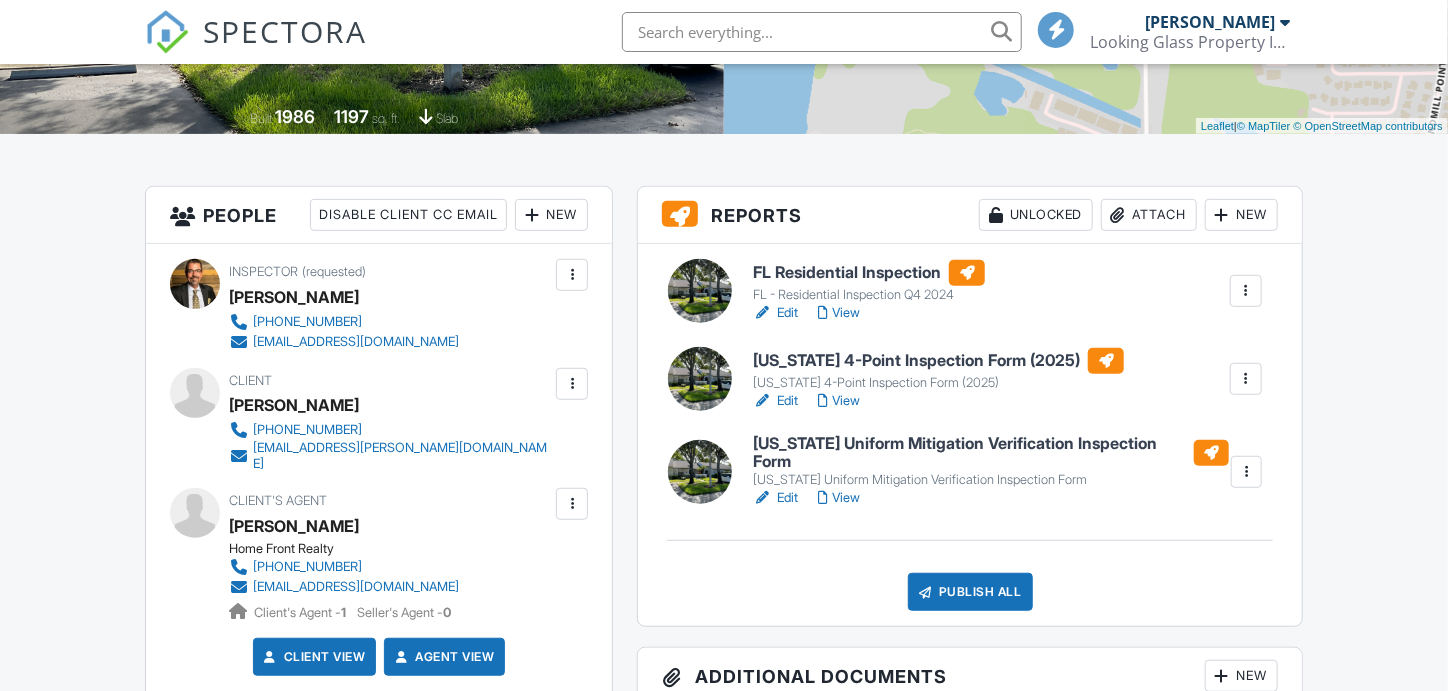 scroll, scrollTop: 400, scrollLeft: 0, axis: vertical 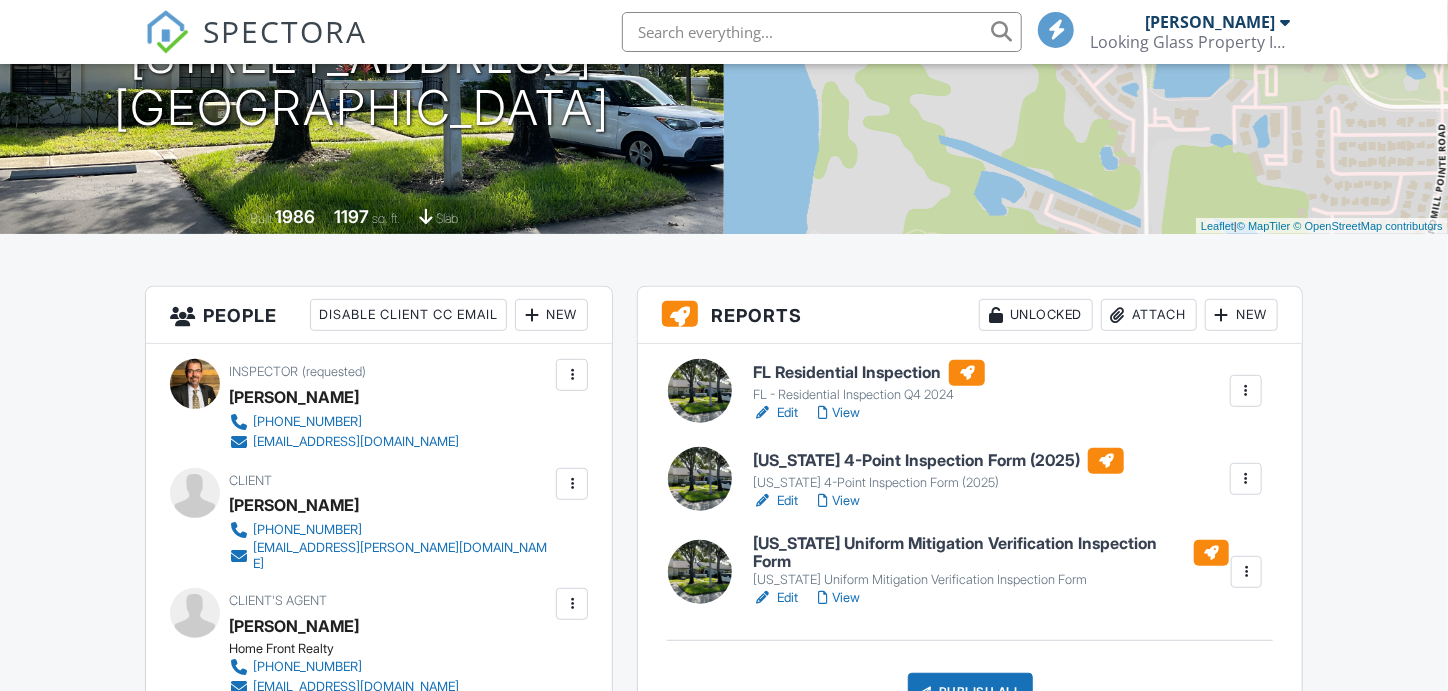click on "FL Residential Inspection" at bounding box center (869, 373) 